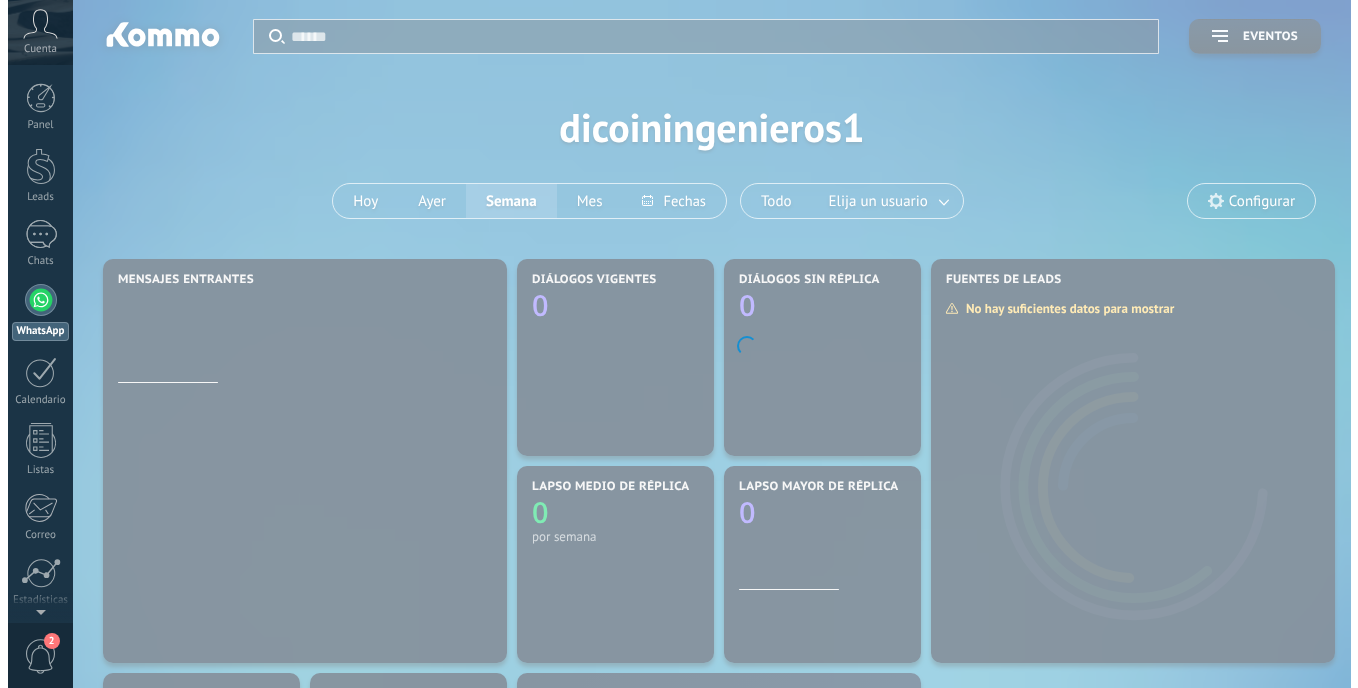 scroll, scrollTop: 0, scrollLeft: 0, axis: both 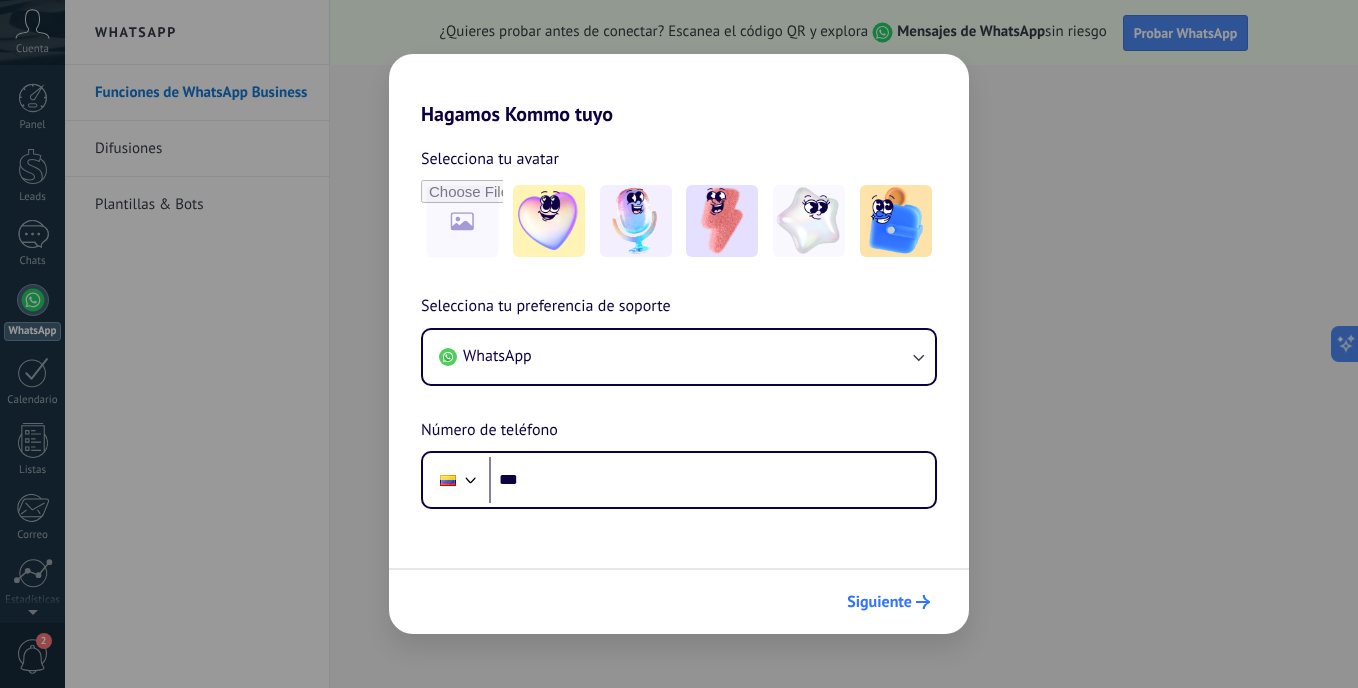 click on "Siguiente" at bounding box center (888, 602) 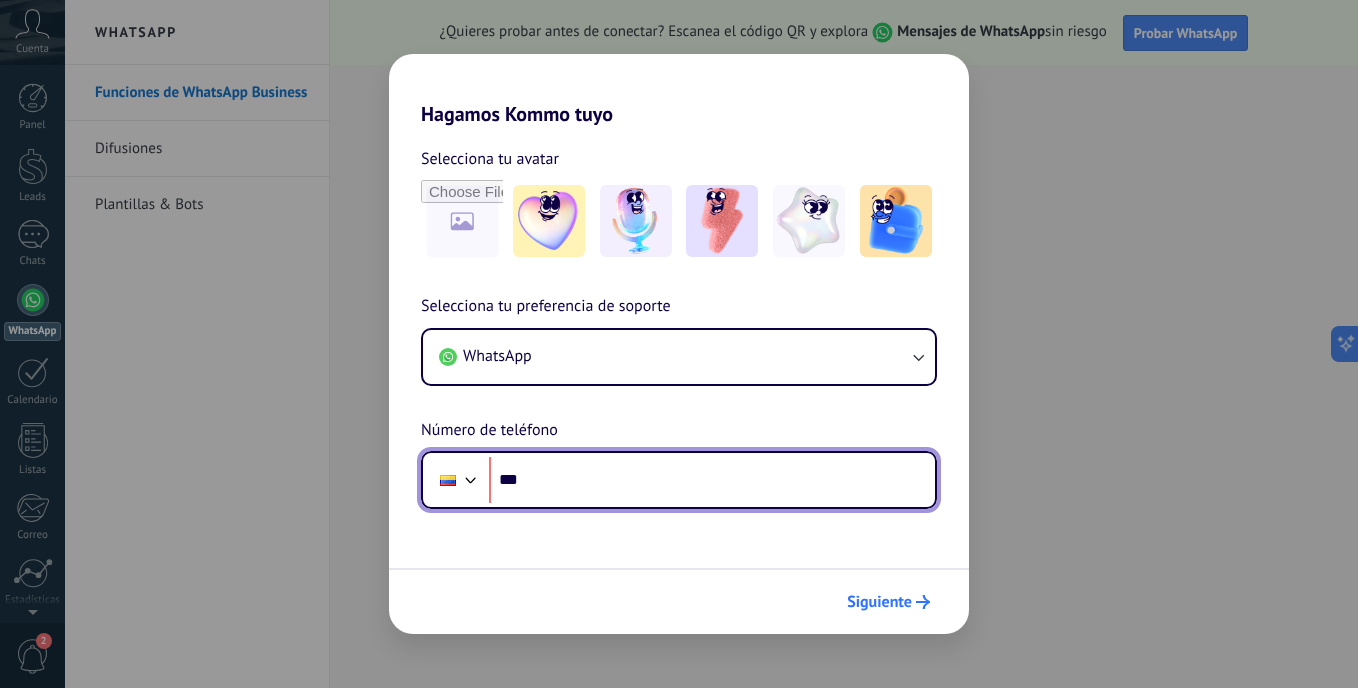 scroll, scrollTop: 0, scrollLeft: 0, axis: both 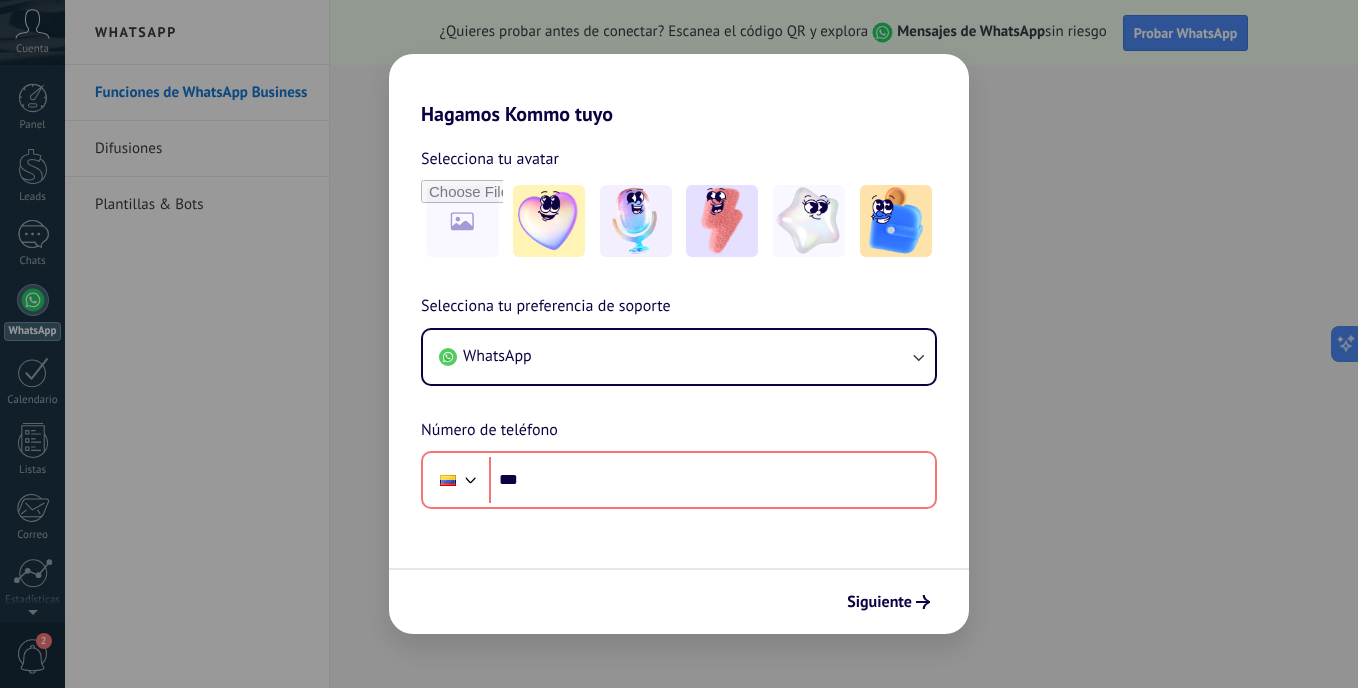 click on "Hagamos Kommo tuyo Selecciona tu avatar Selecciona tu preferencia de soporte WhatsApp Número de teléfono Phone *** Siguiente" at bounding box center (679, 344) 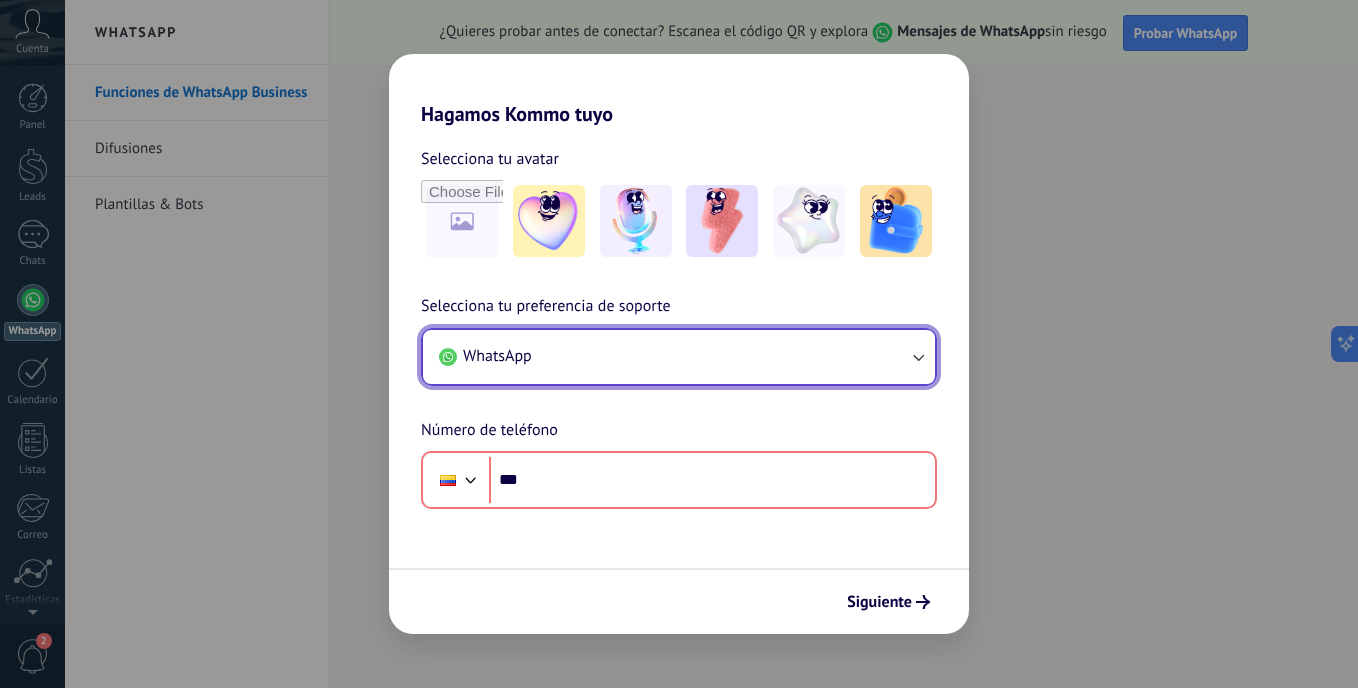 click on "WhatsApp" at bounding box center (679, 357) 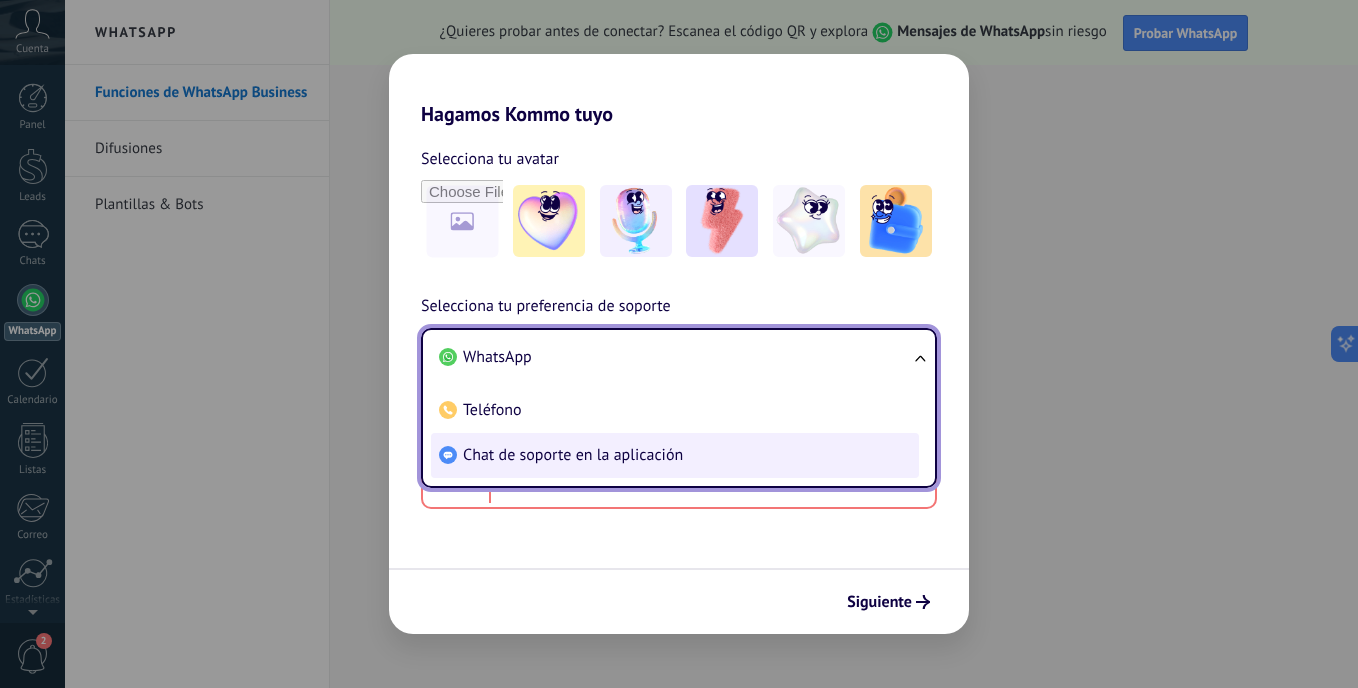 click on "Chat de soporte en la aplicación" at bounding box center [675, 455] 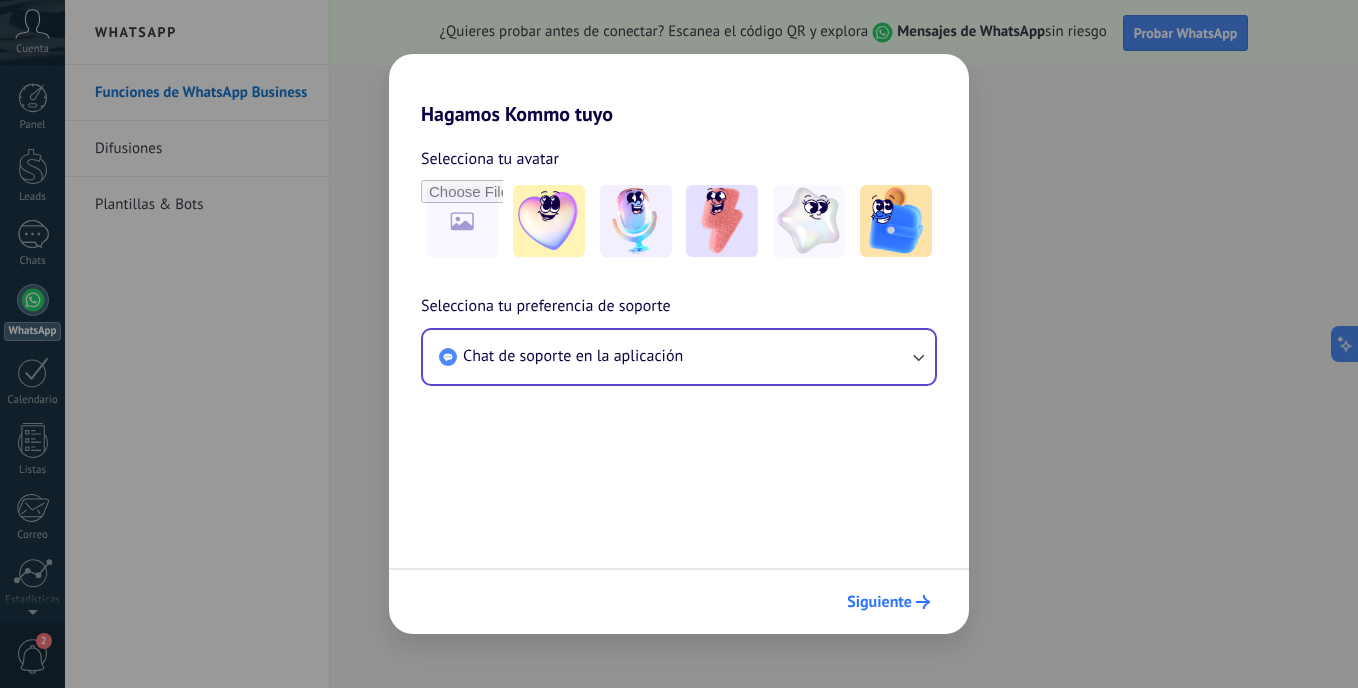 click on "Siguiente" at bounding box center (888, 602) 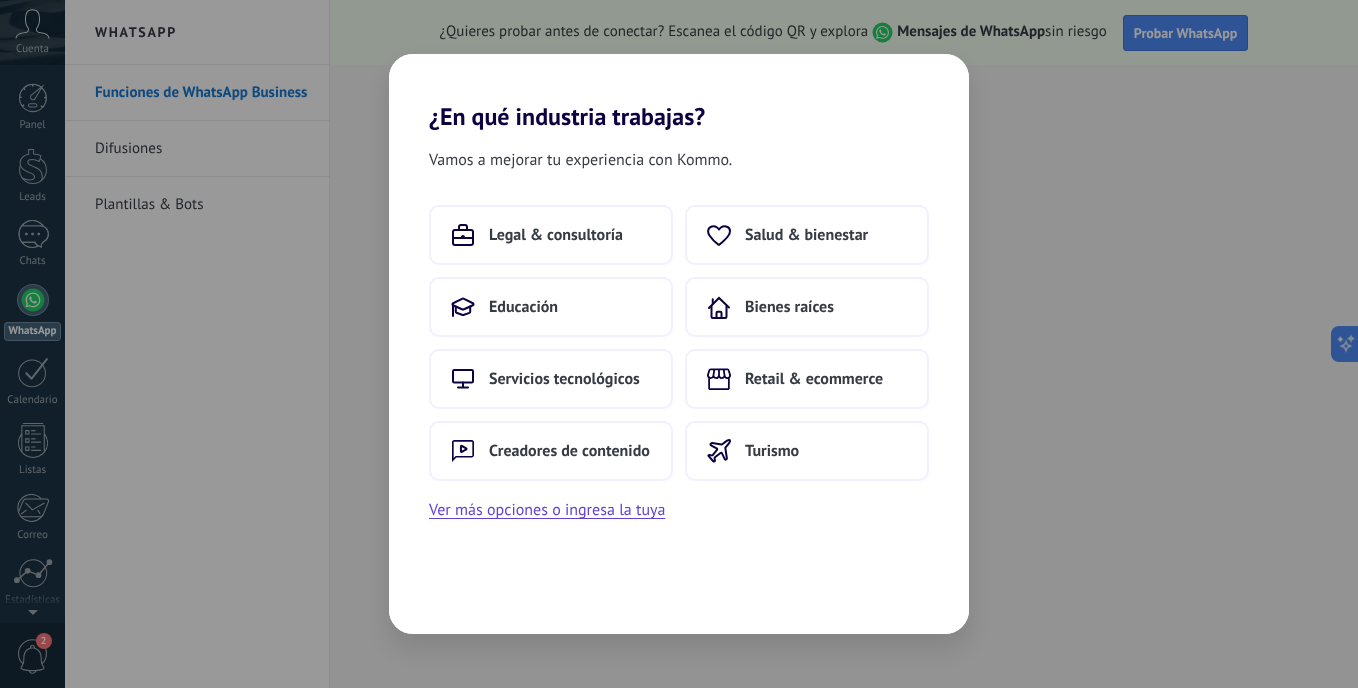 scroll, scrollTop: 0, scrollLeft: 0, axis: both 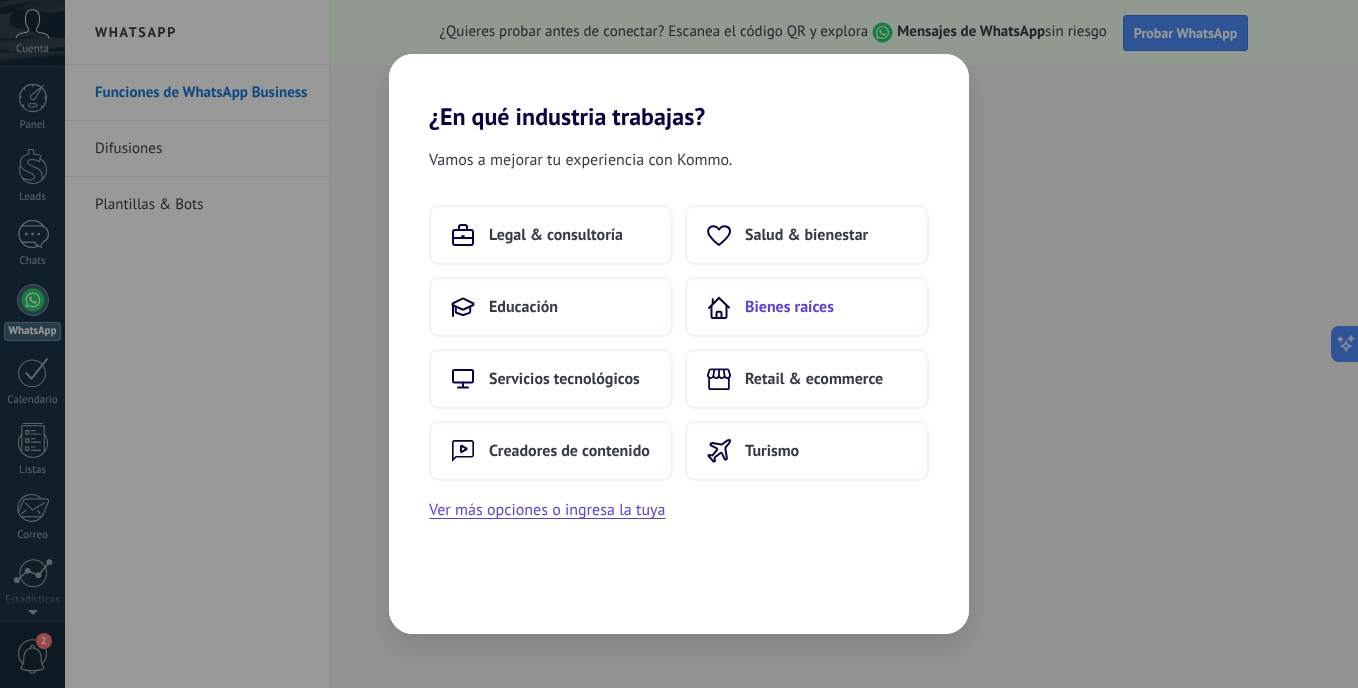 click on "Bienes raíces" at bounding box center [807, 307] 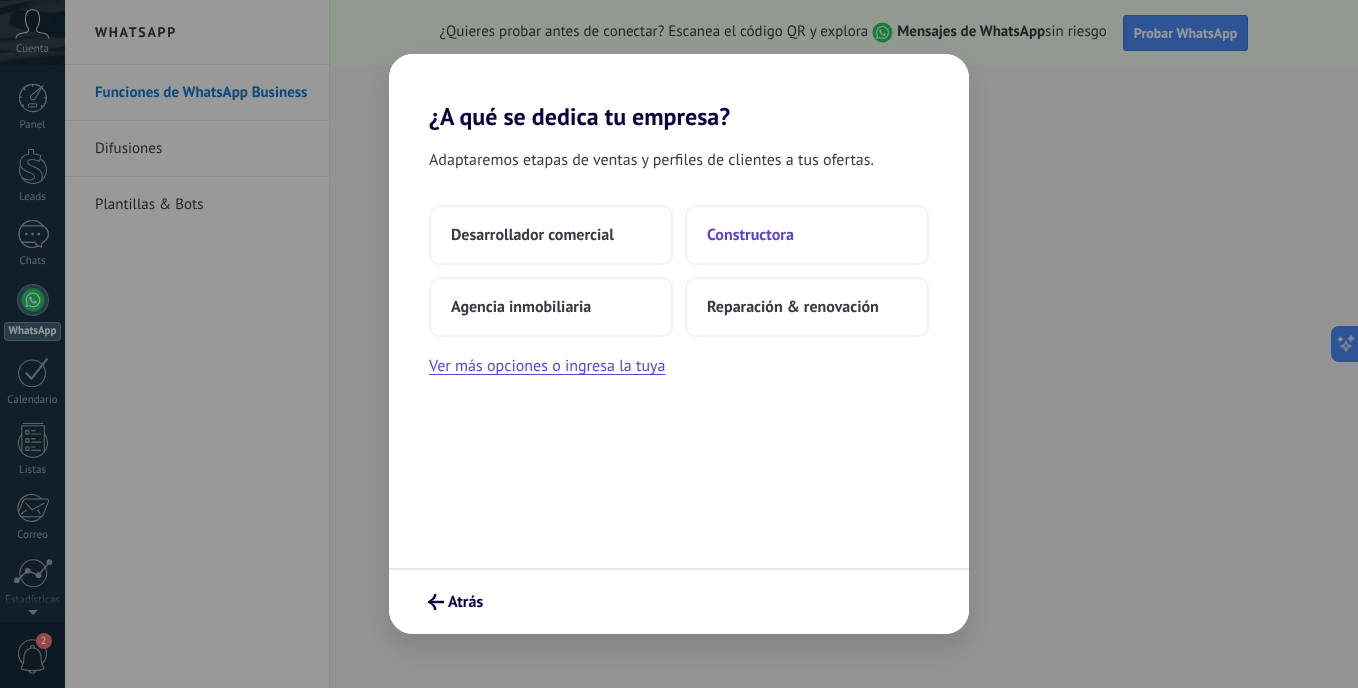 click on "Constructora" at bounding box center (750, 235) 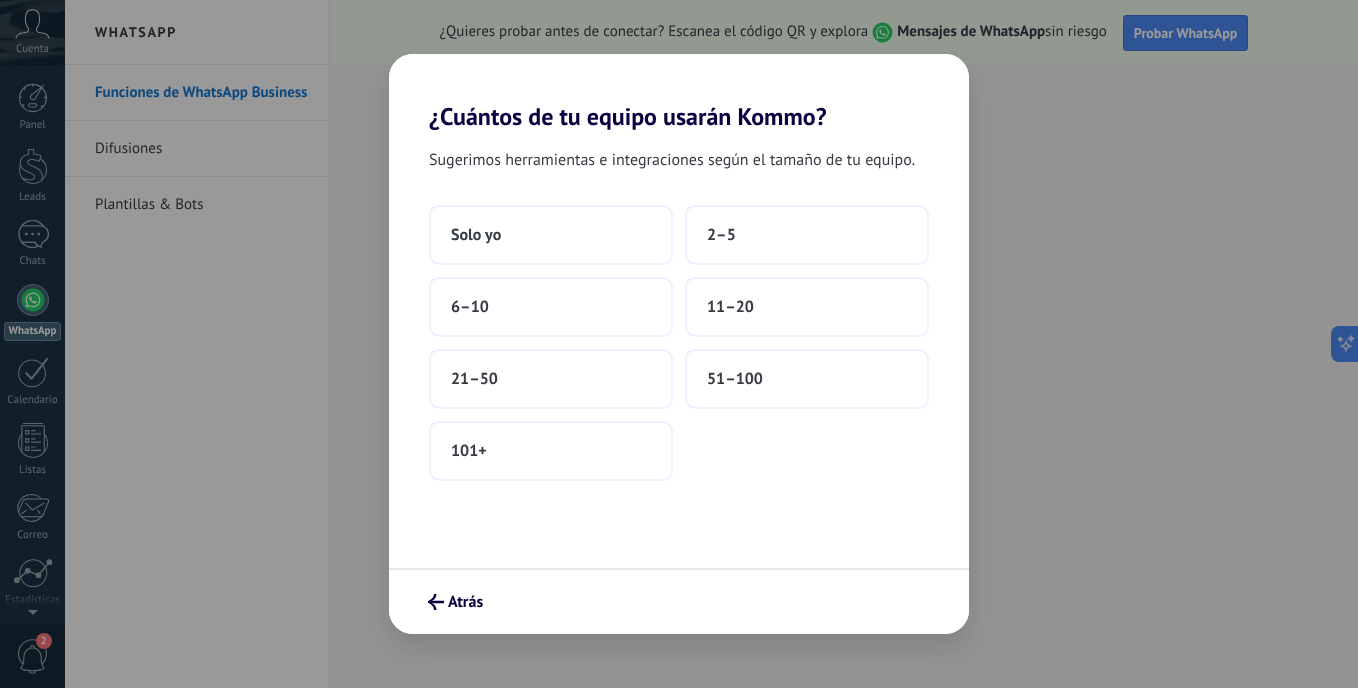 click on "2–5" at bounding box center (807, 235) 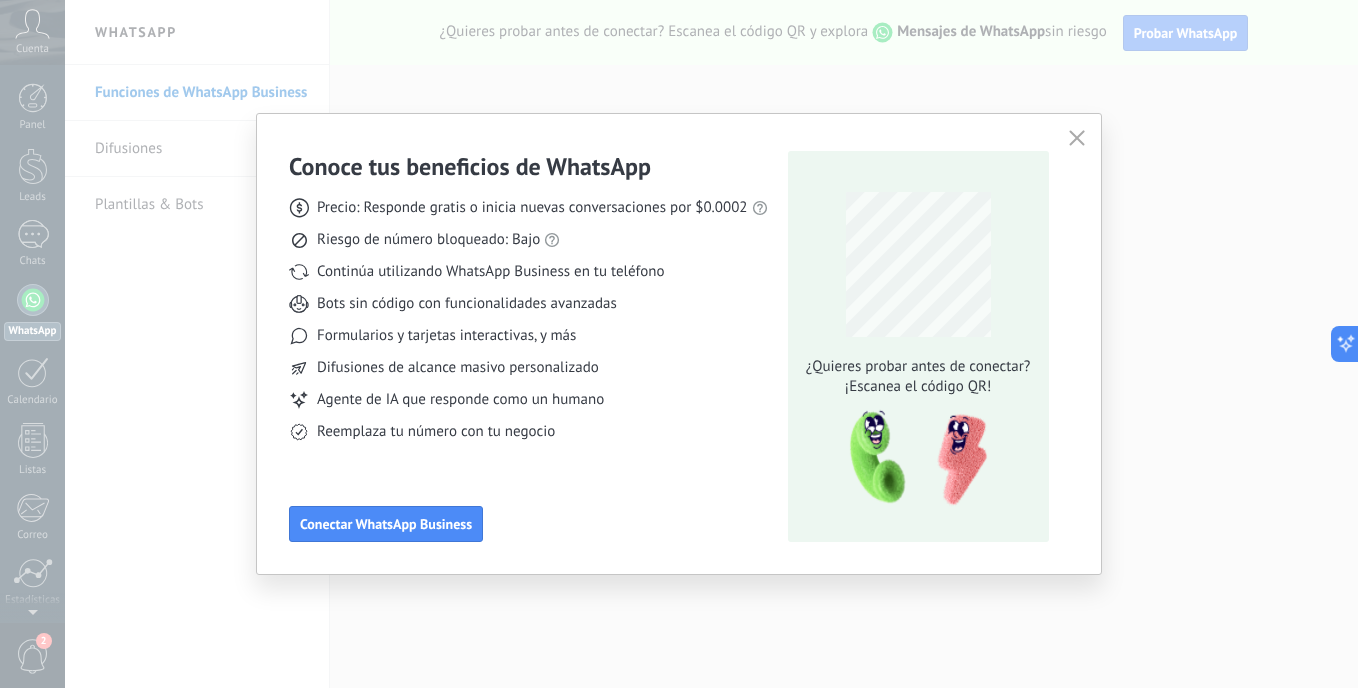 click 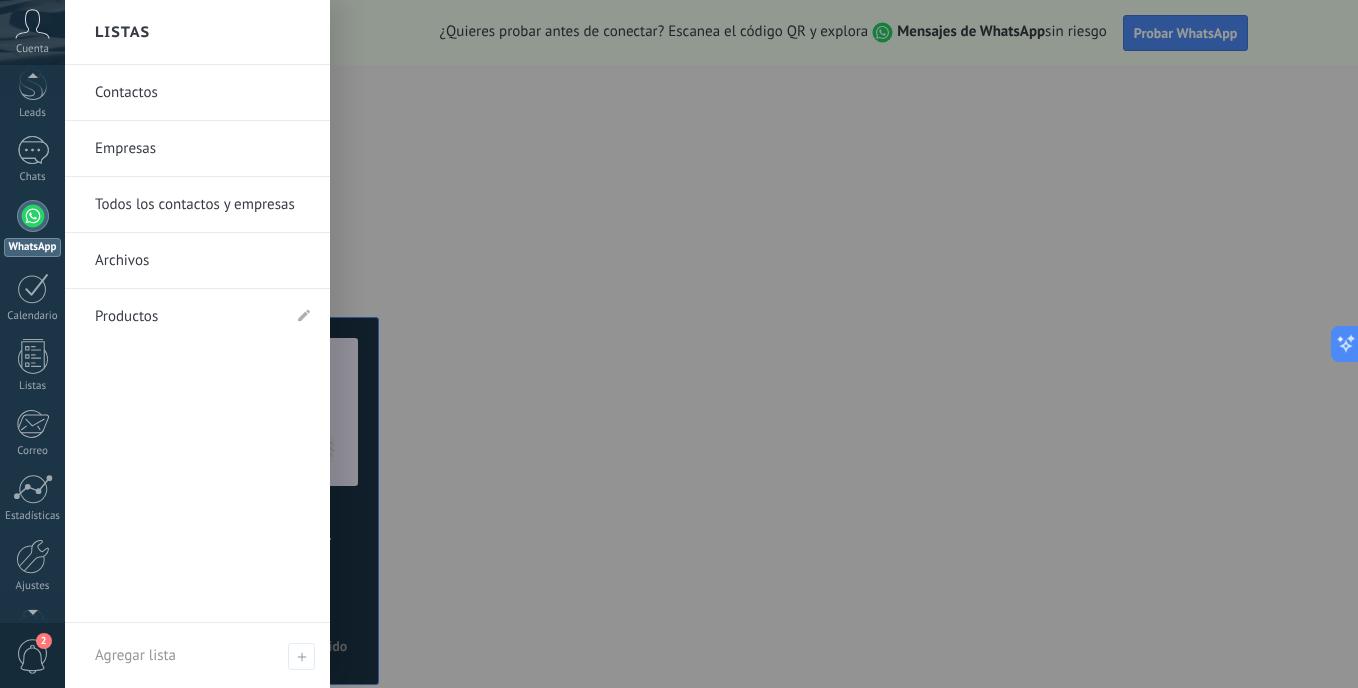 scroll, scrollTop: 60, scrollLeft: 0, axis: vertical 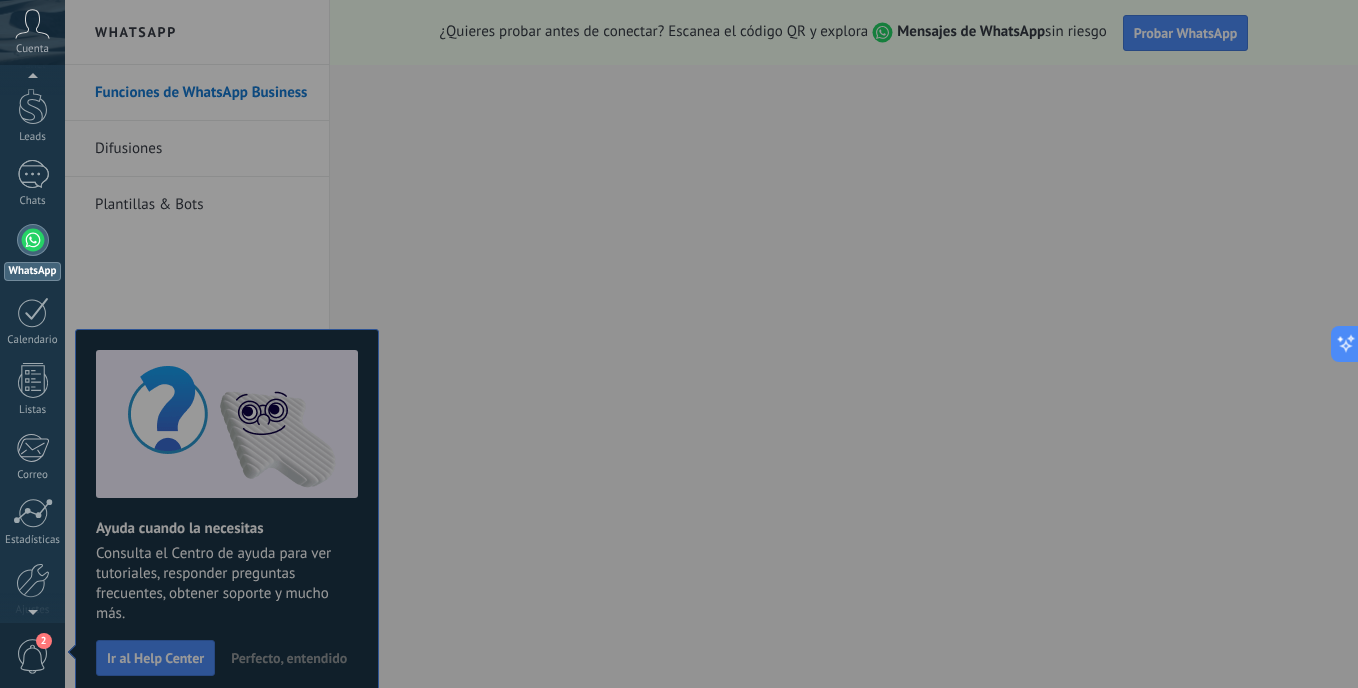 click on "Panel
Leads
Chats
WhatsApp
Clientes" at bounding box center (32, 365) 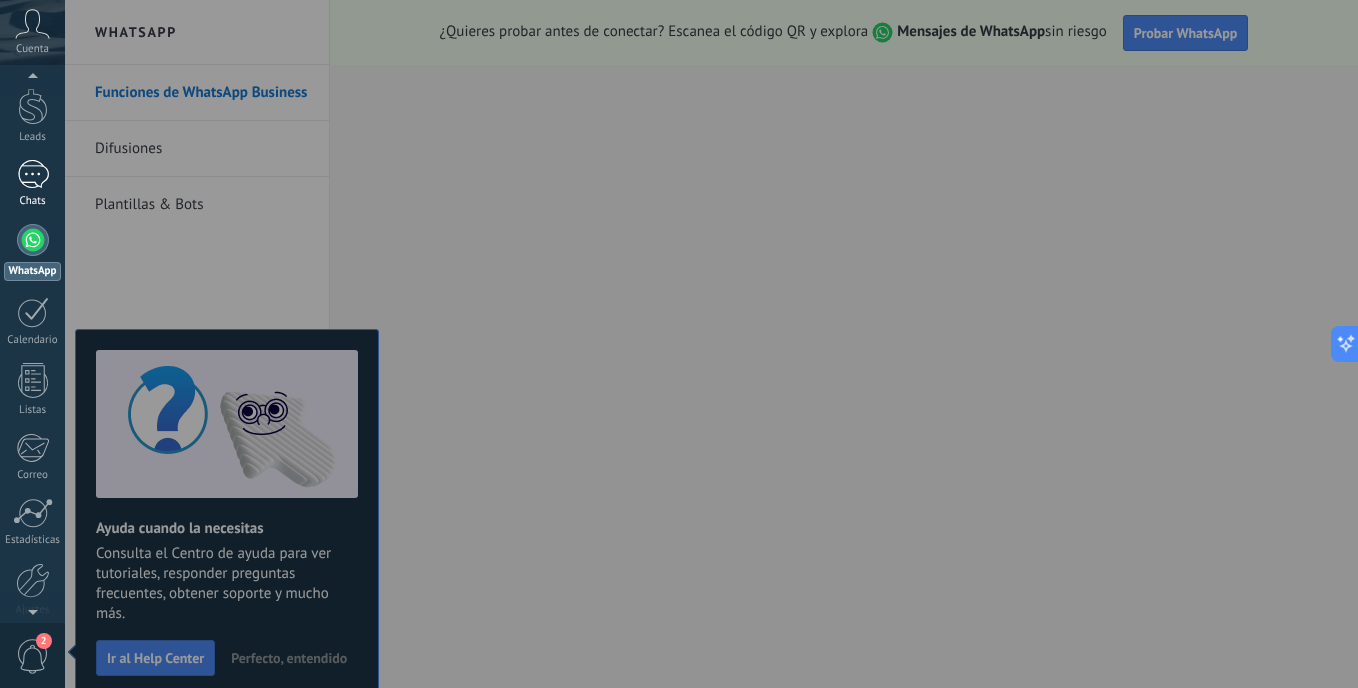 click at bounding box center [33, 174] 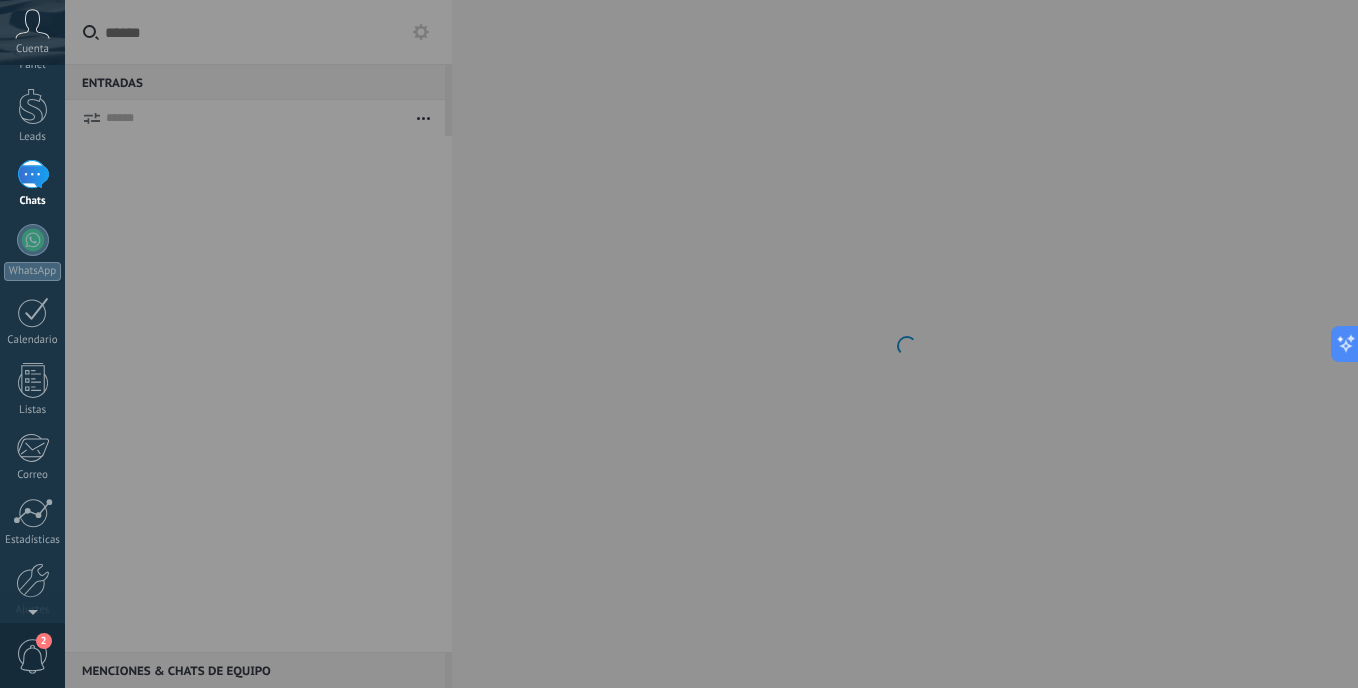 scroll, scrollTop: 0, scrollLeft: 0, axis: both 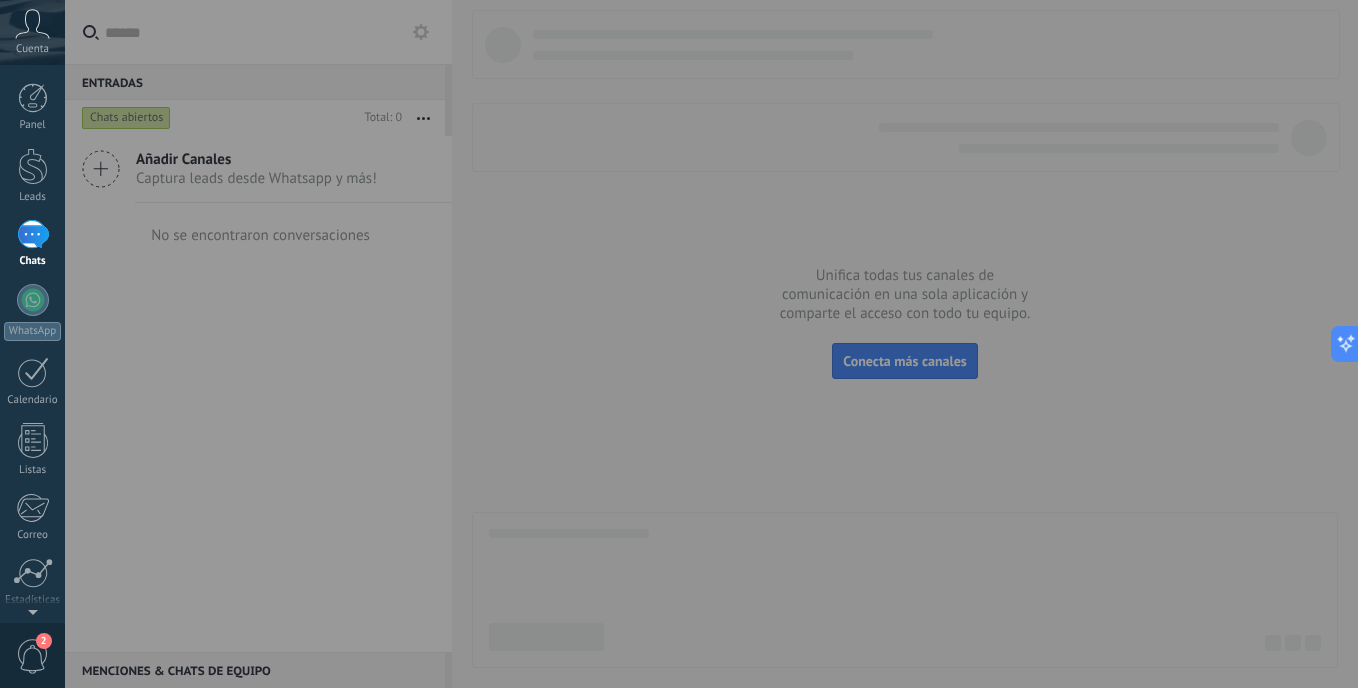 click at bounding box center (744, 344) 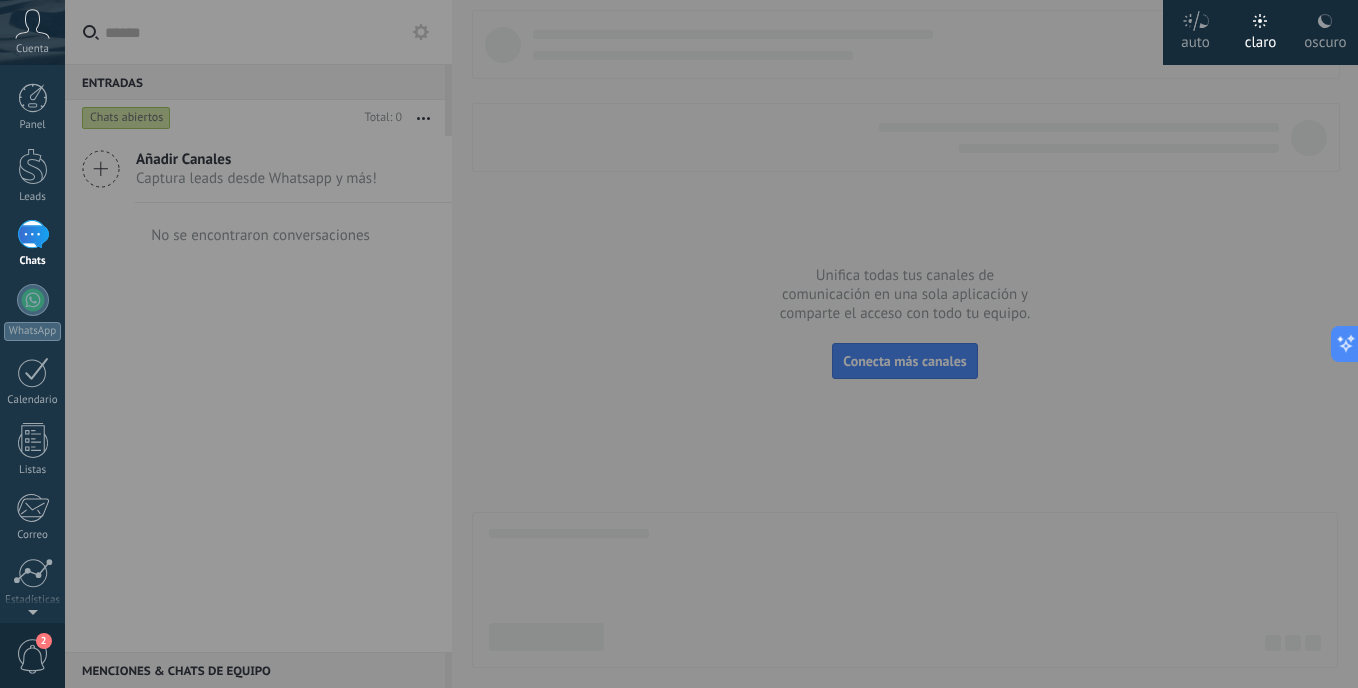 click at bounding box center [744, 344] 